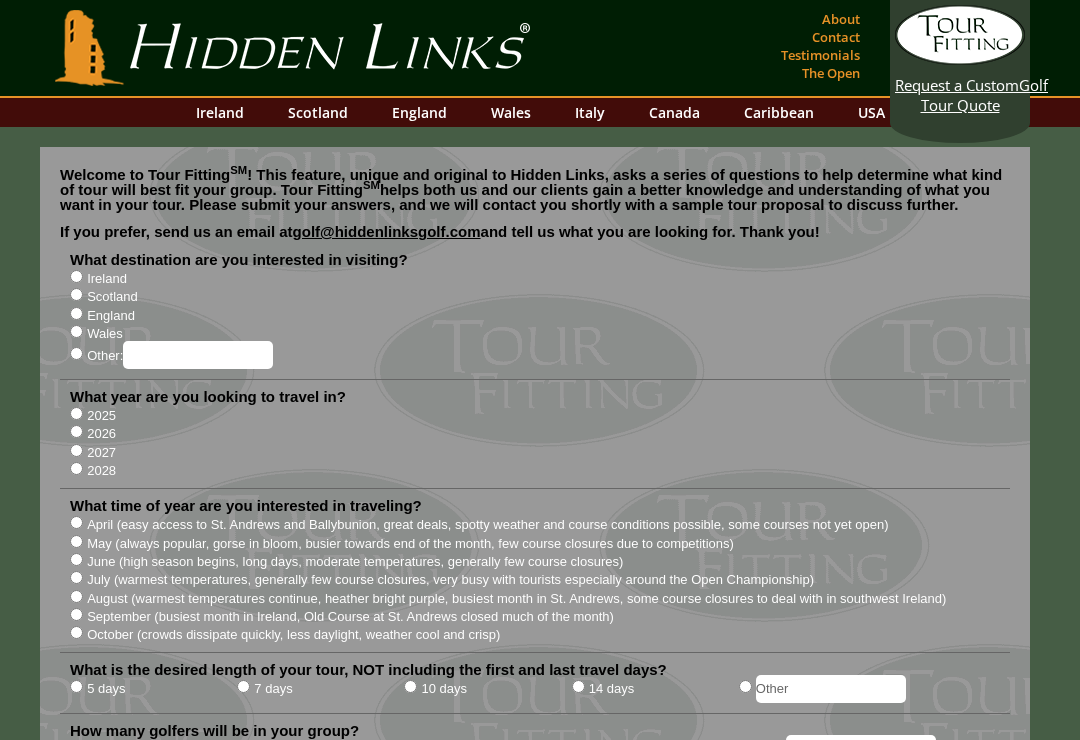 scroll, scrollTop: 0, scrollLeft: 0, axis: both 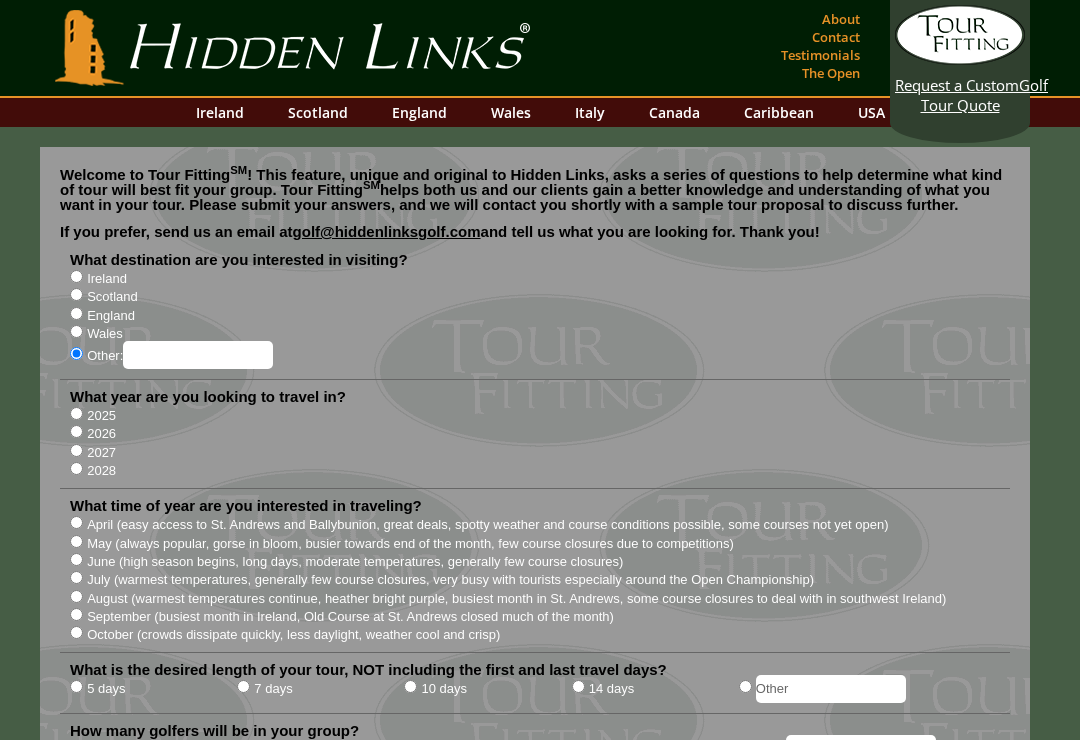 click on "Other:" at bounding box center (198, 355) 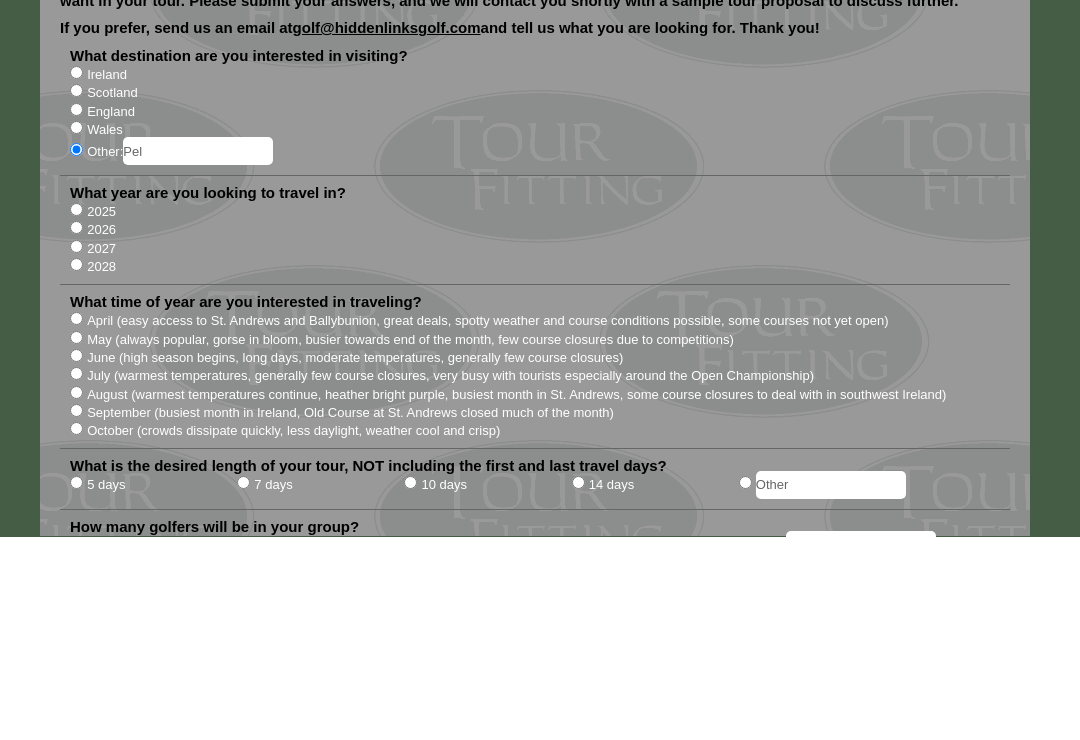 type on "Pel" 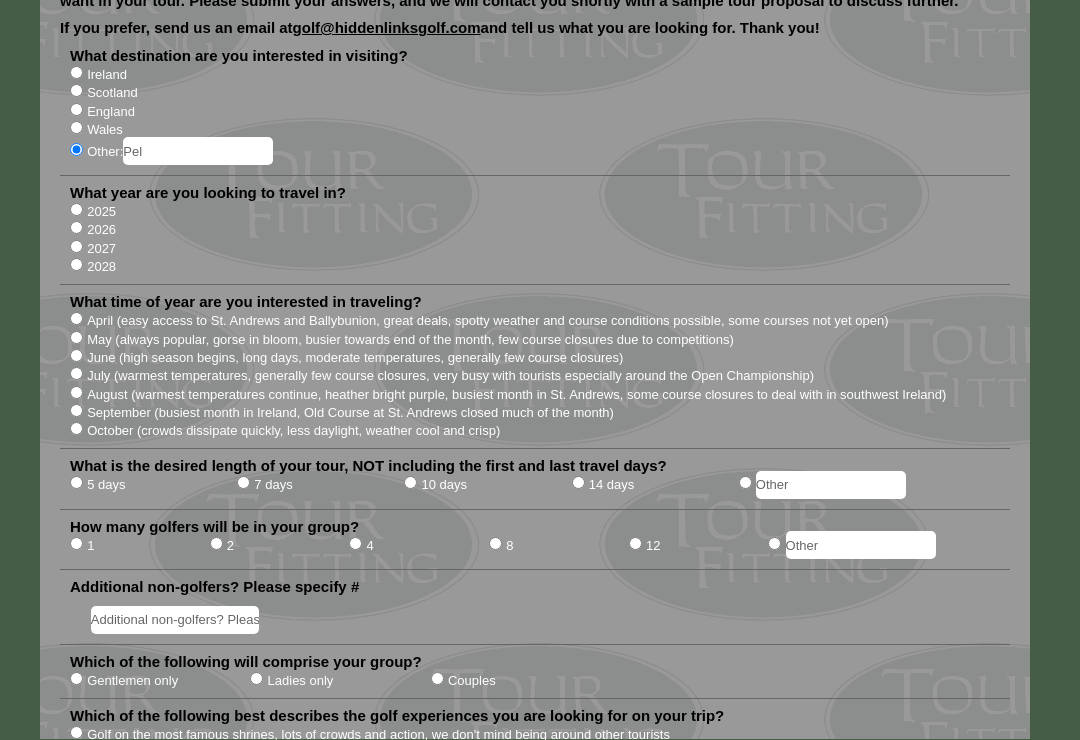 click on "2025" at bounding box center (76, 210) 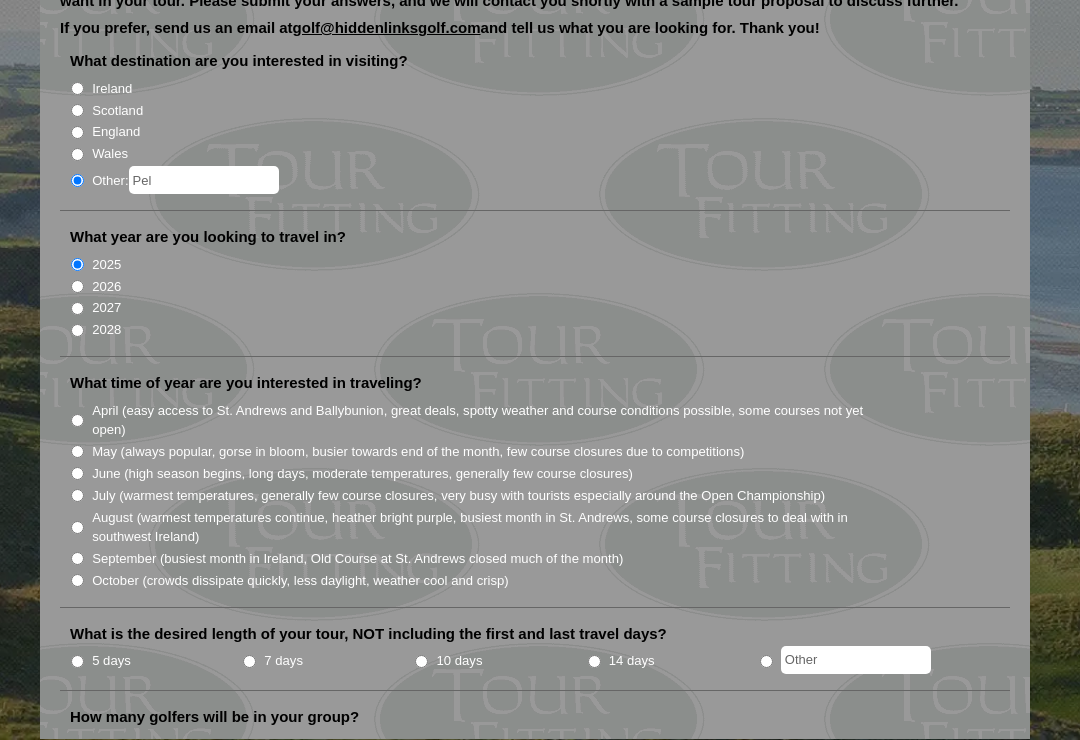 scroll, scrollTop: 204, scrollLeft: 0, axis: vertical 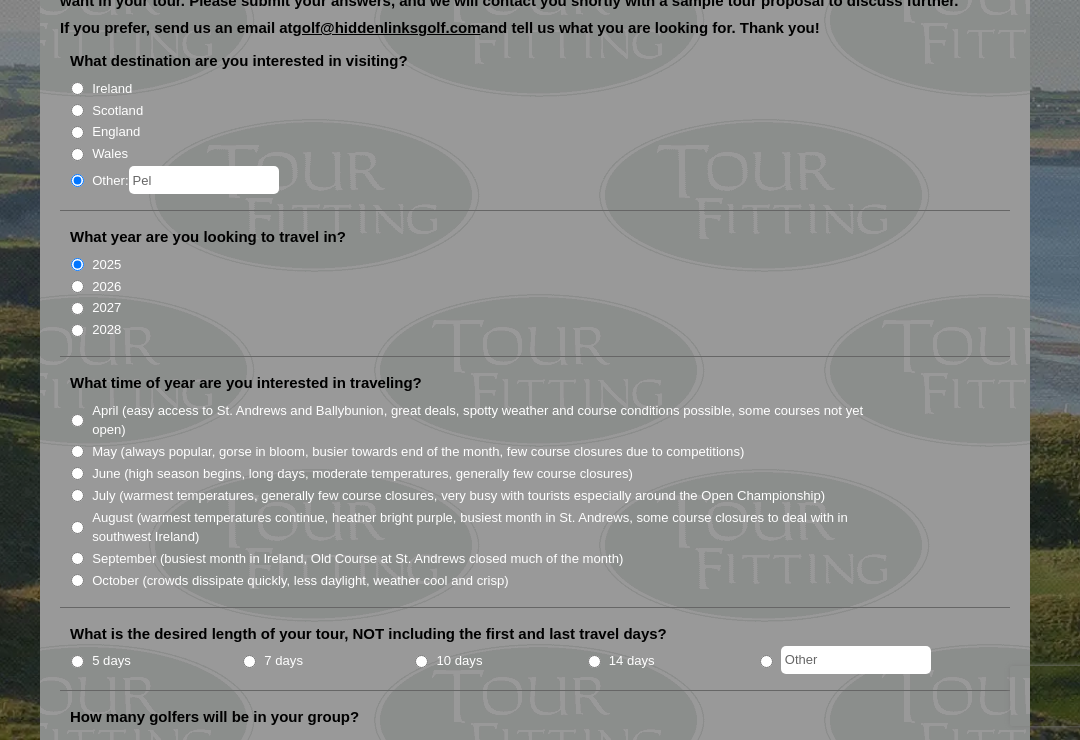 click on "August (warmest temperatures continue, heather bright purple, busiest month in St. Andrews, some course closures to deal with in southwest Ireland)" at bounding box center [77, 527] 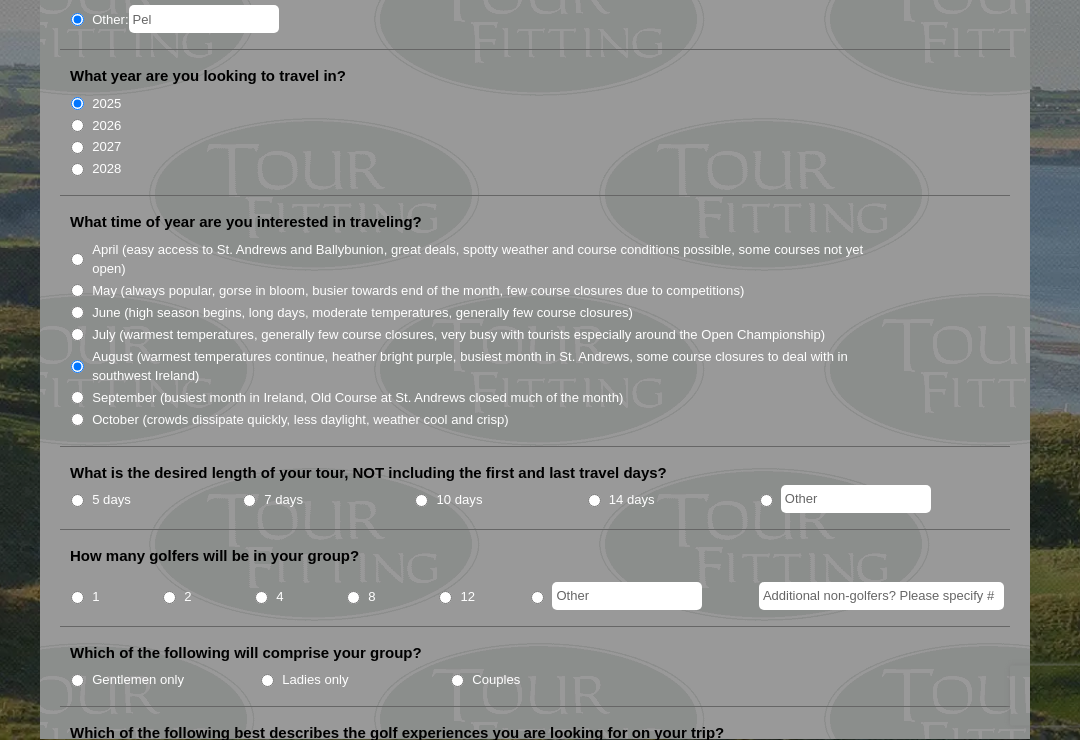 scroll, scrollTop: 365, scrollLeft: 0, axis: vertical 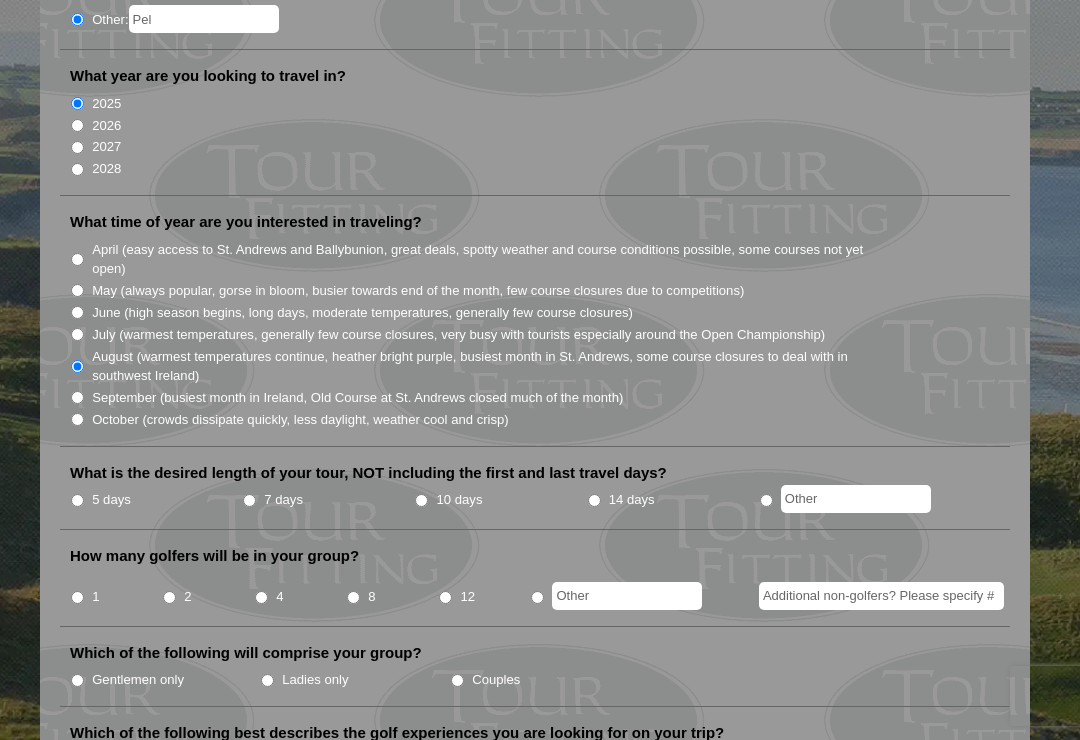click on "What is the desired length of your tour, NOT including the first and last travel days?
5 days
7 days
10 days
14 days" at bounding box center [535, 496] 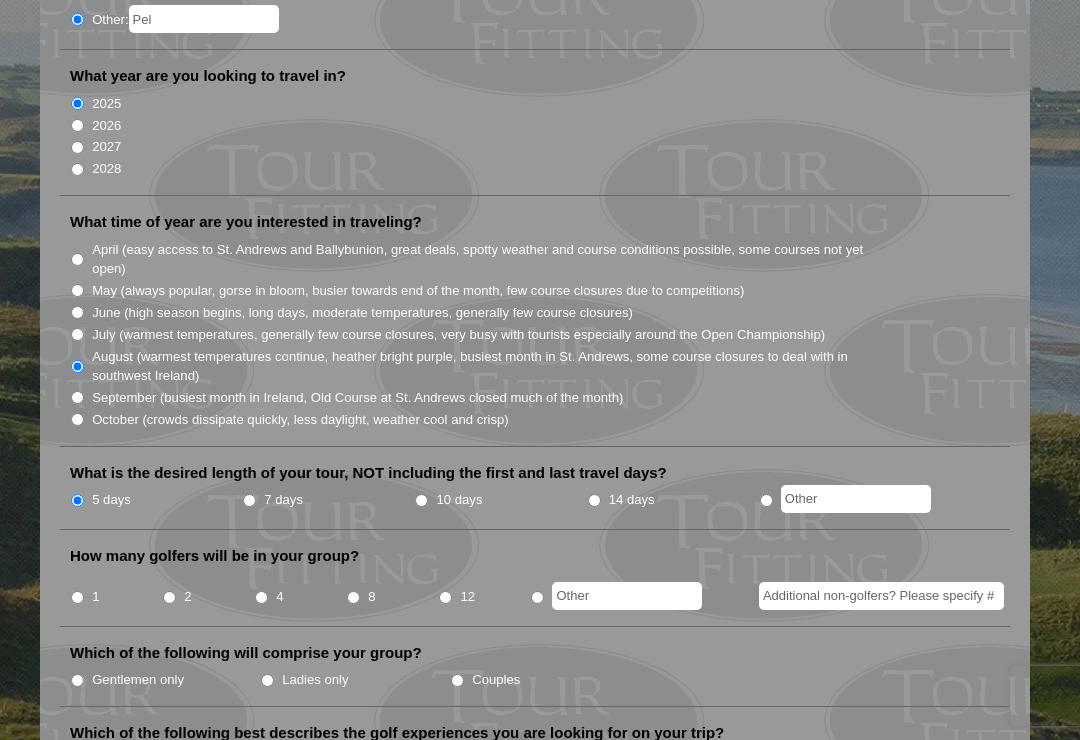 click on "2" at bounding box center [169, 597] 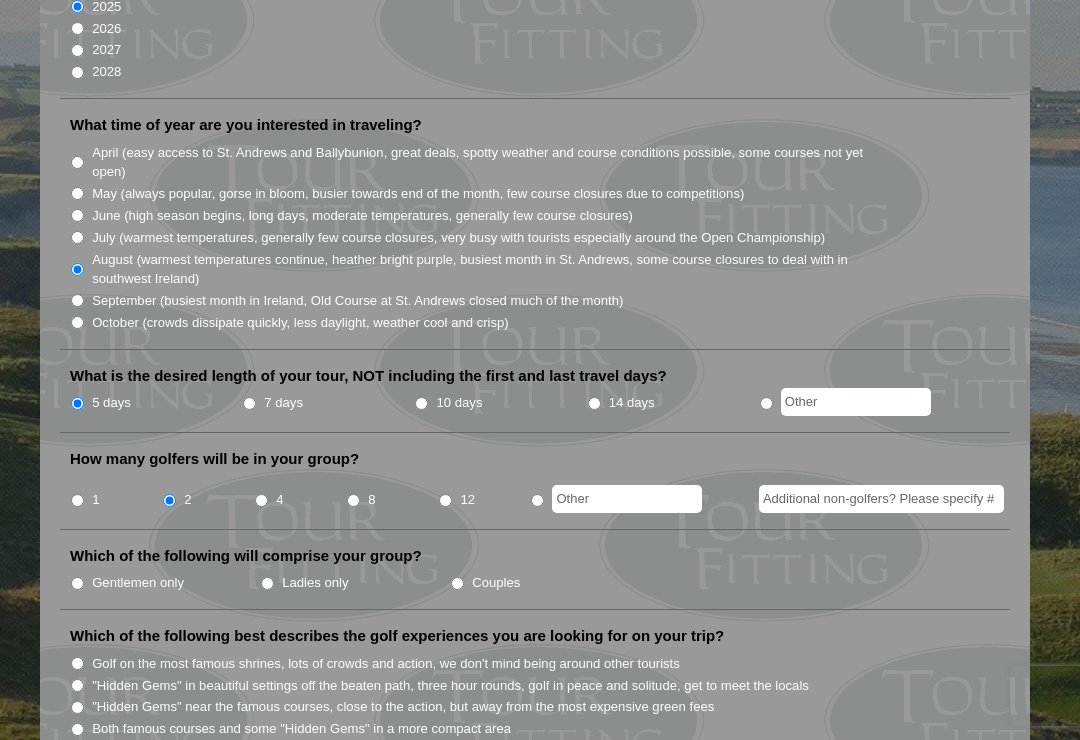 scroll, scrollTop: 466, scrollLeft: 0, axis: vertical 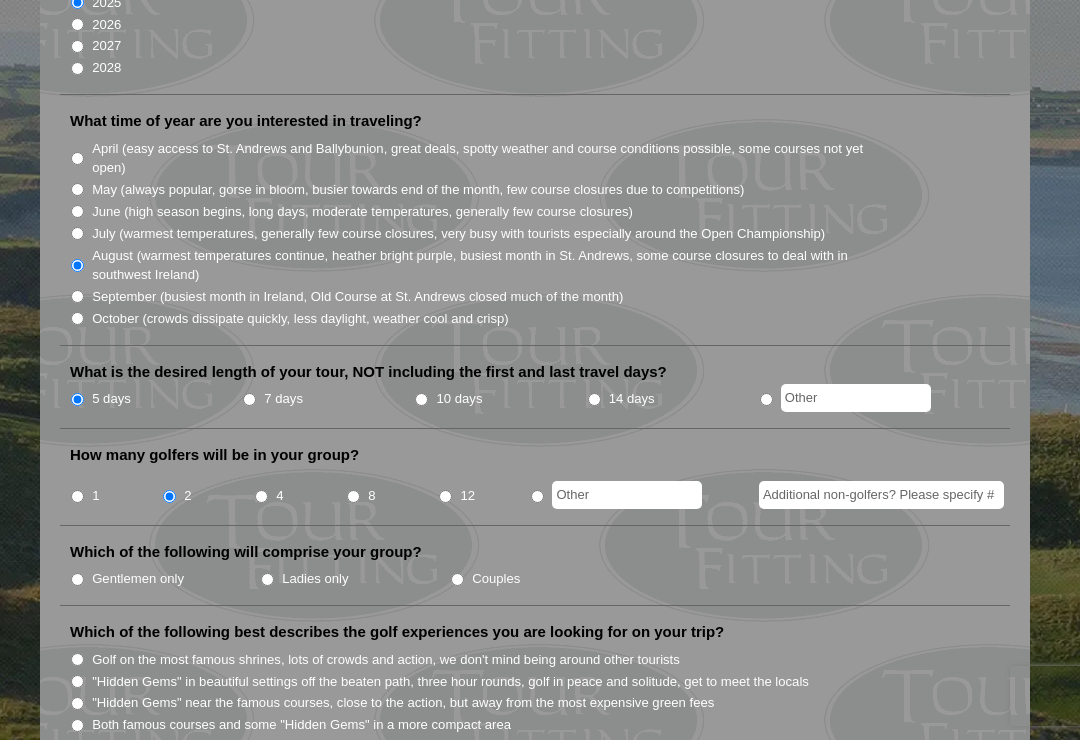 click on "Couples" at bounding box center (457, 579) 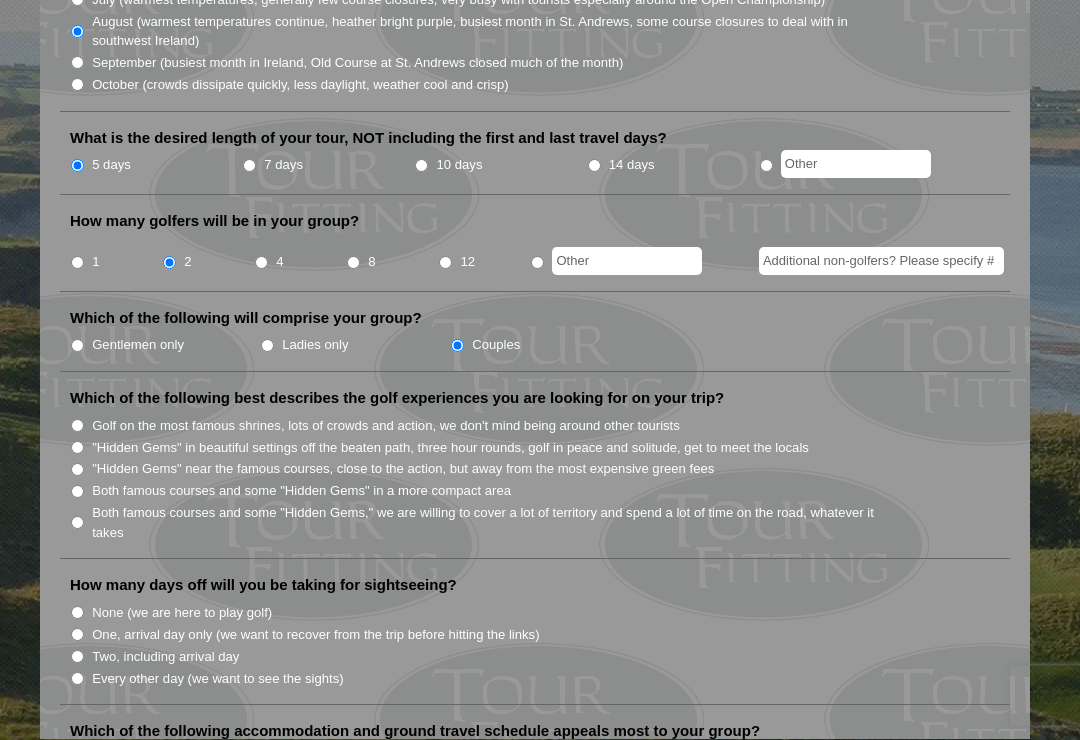 scroll, scrollTop: 700, scrollLeft: 0, axis: vertical 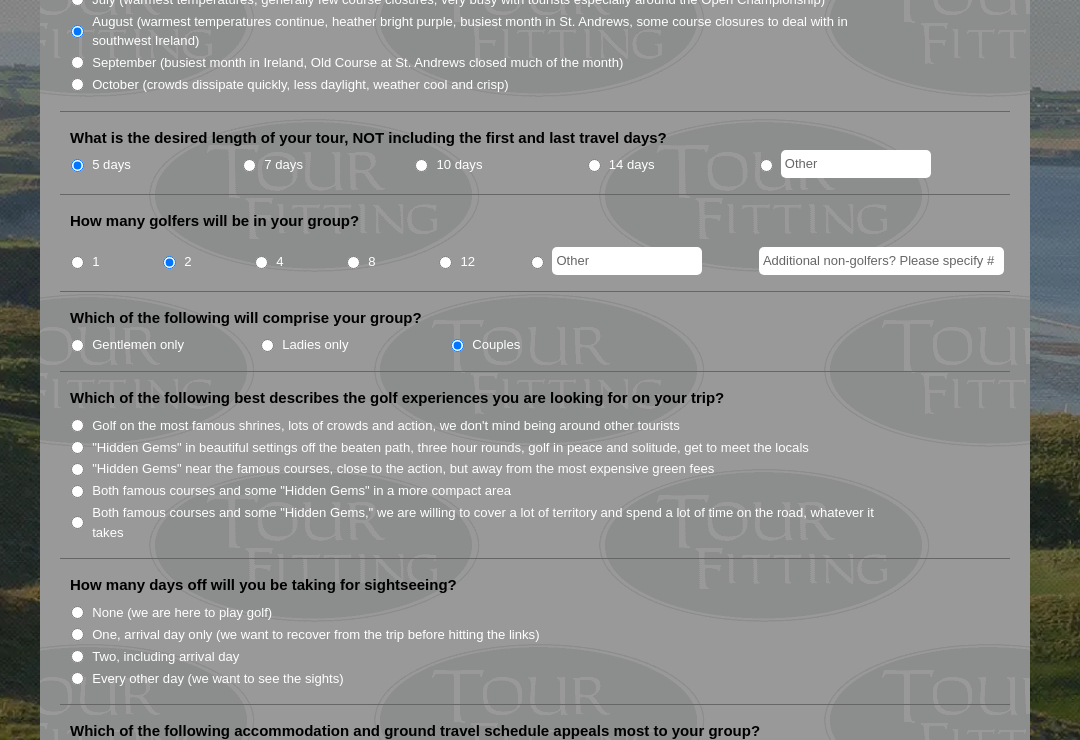 click on "Both famous courses and some "Hidden Gems" in a more compact area" at bounding box center (77, 491) 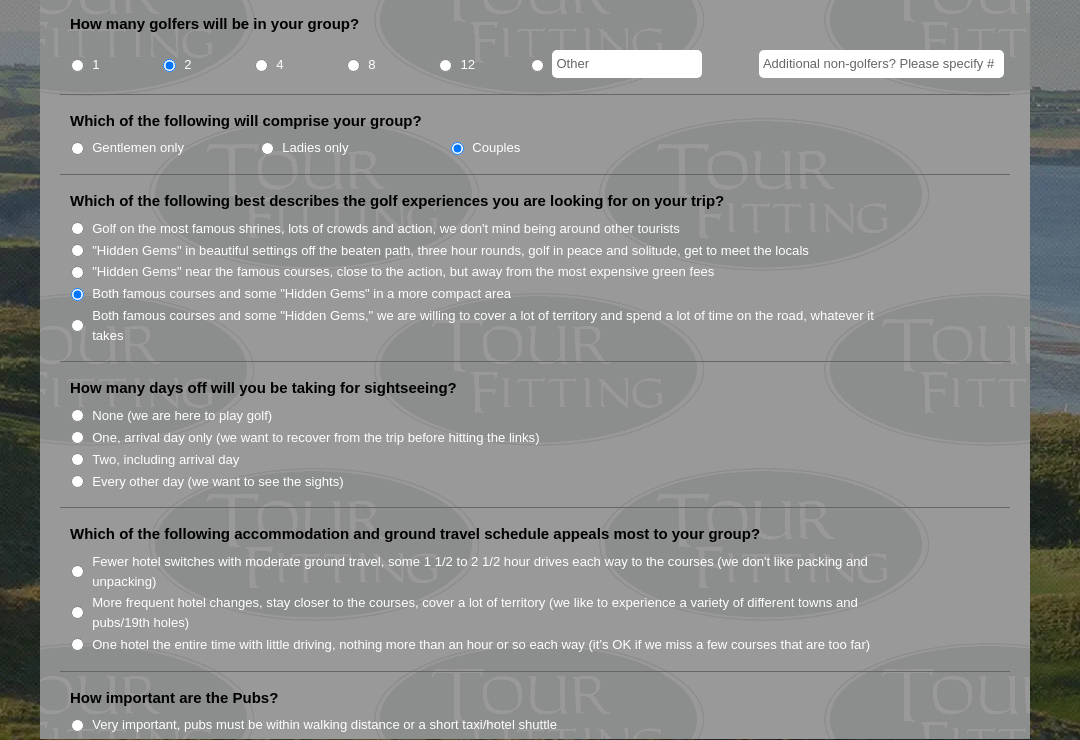 scroll, scrollTop: 901, scrollLeft: 0, axis: vertical 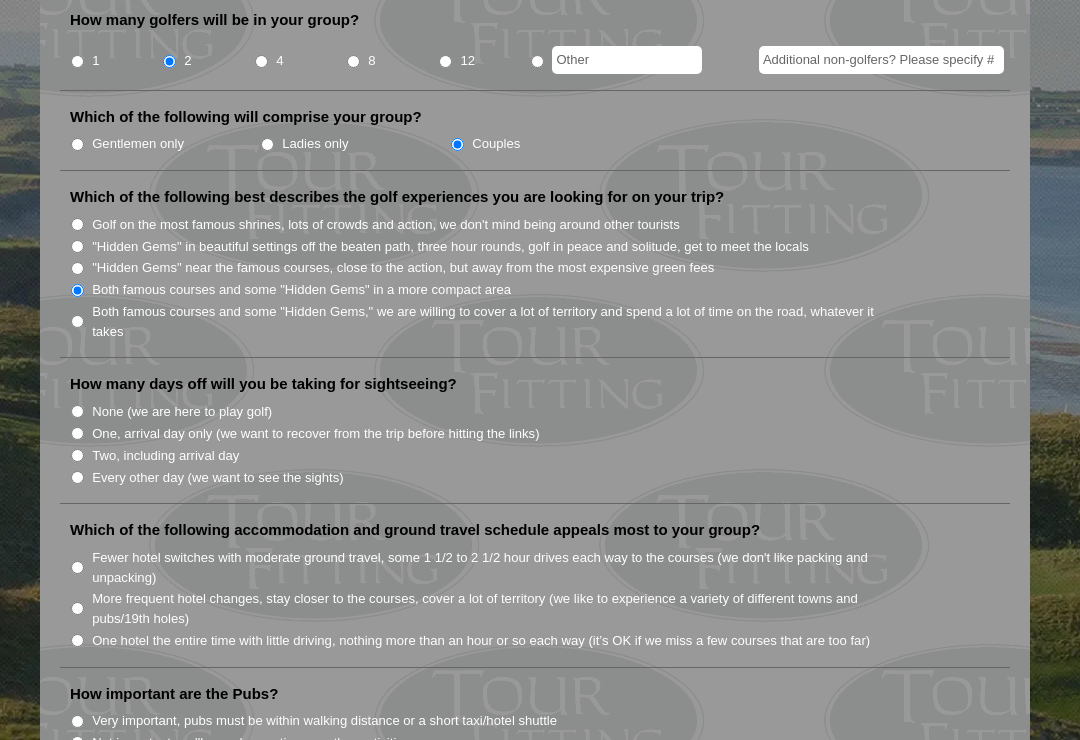 click on "Every other day (we want to see the sights)" at bounding box center (543, 477) 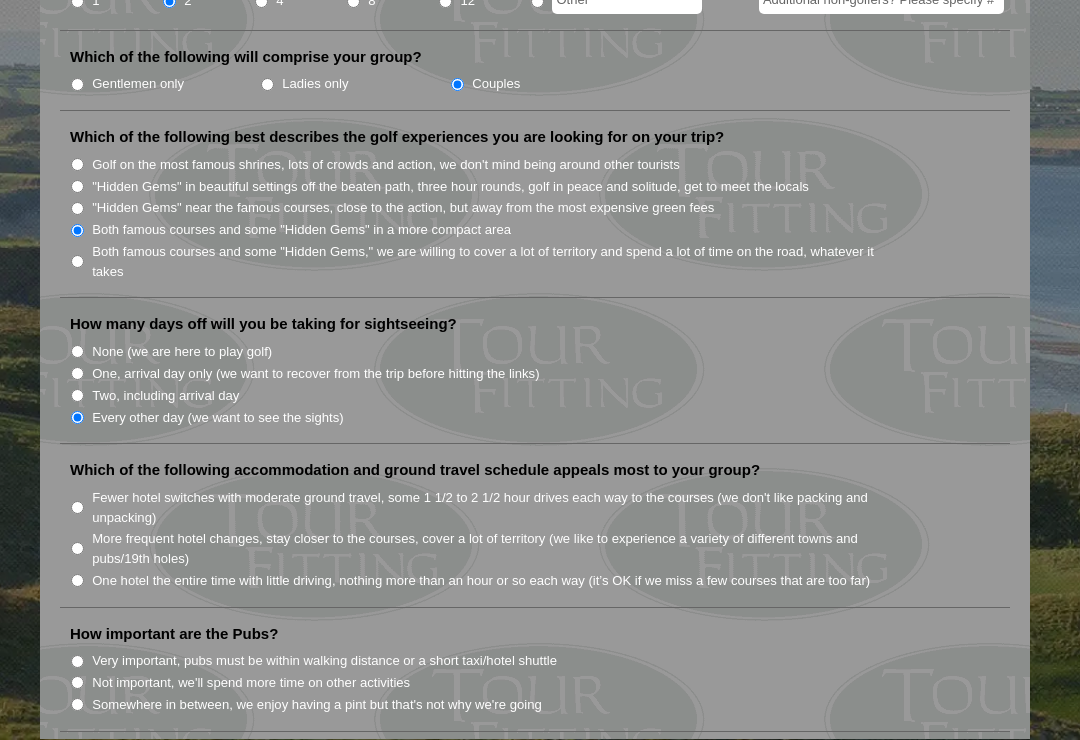 scroll, scrollTop: 970, scrollLeft: 0, axis: vertical 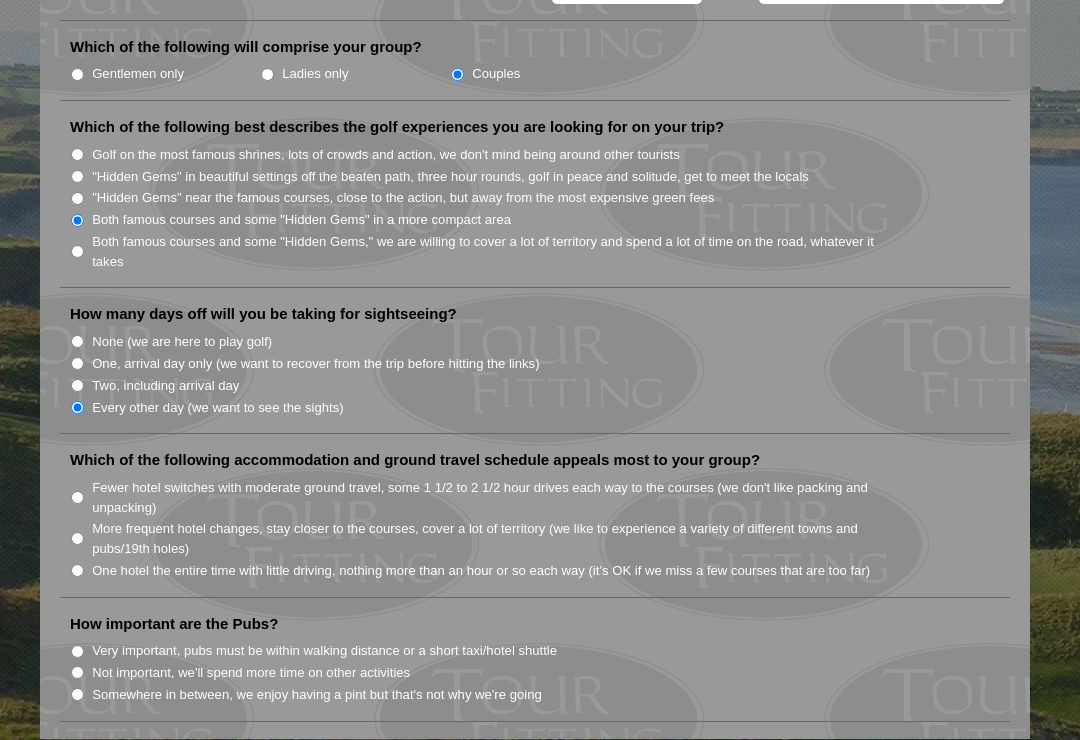 click on "One hotel the entire time with little driving, nothing more than an hour or so each way (it’s OK if we miss a few courses that are too far)" at bounding box center (77, 571) 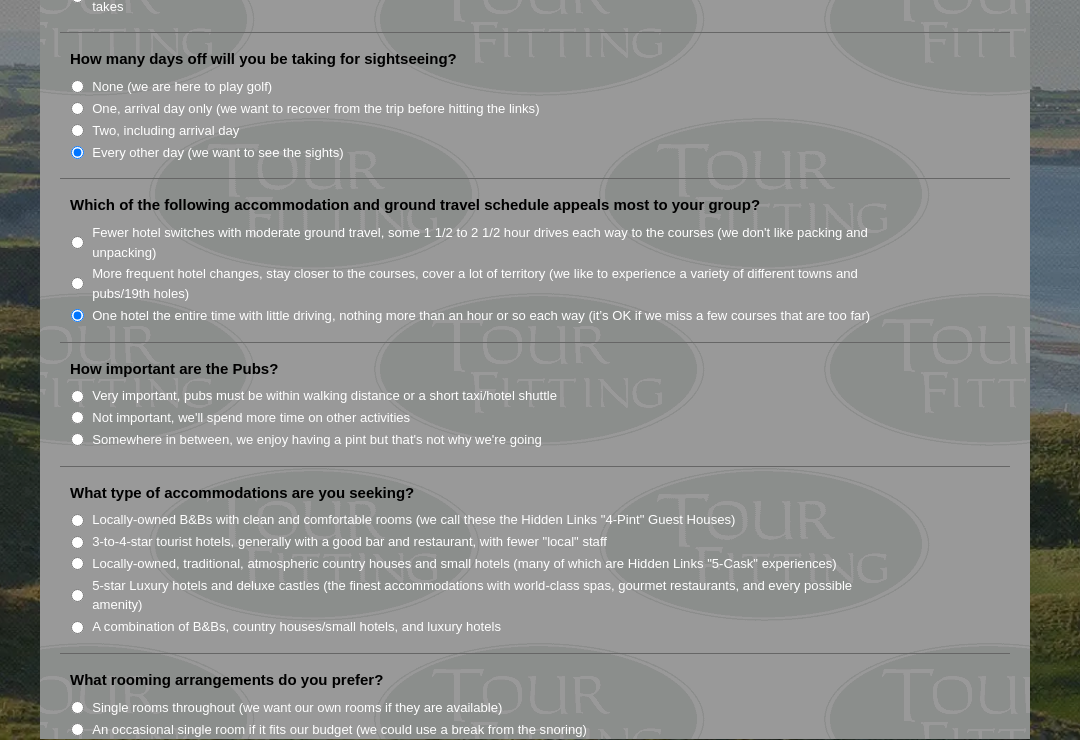 scroll, scrollTop: 1227, scrollLeft: 0, axis: vertical 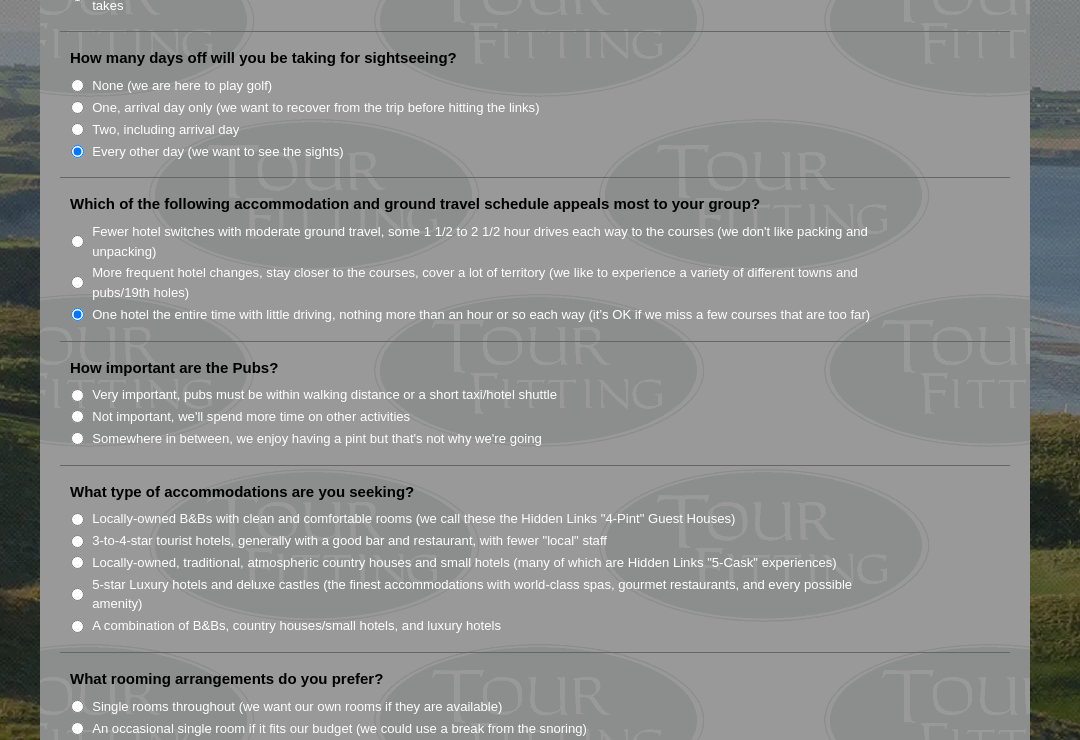 click on "How important are the Pubs?
Very important, pubs must be within walking distance or a short taxi/hotel shuttle
Not important, we'll spend more time on other activities
Somewhere in between, we enjoy having a pint but that's not why we're going" at bounding box center [535, 412] 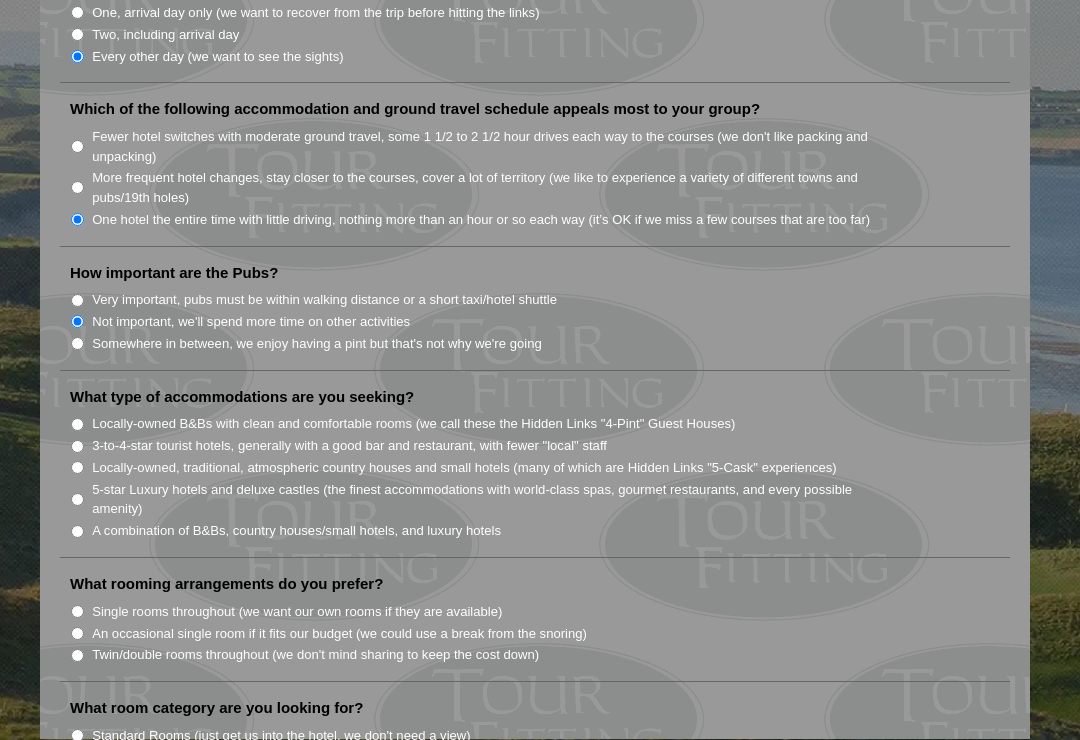 scroll, scrollTop: 1327, scrollLeft: 0, axis: vertical 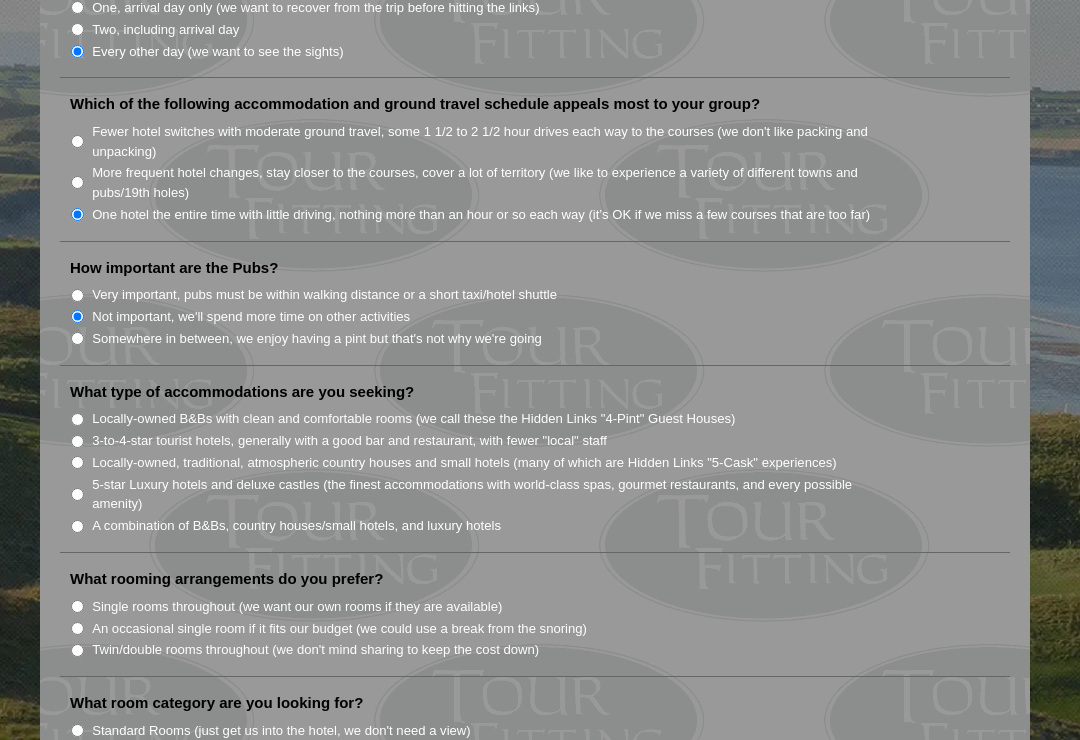 click on "What type of accommodations are you seeking?
Locally-owned B&Bs with clean and comfortable rooms (we call these the Hidden Links "4-Pint" Guest Houses)
3-to-4-star tourist hotels, generally with a good bar and restaurant, with fewer "local" staff" at bounding box center [535, 467] 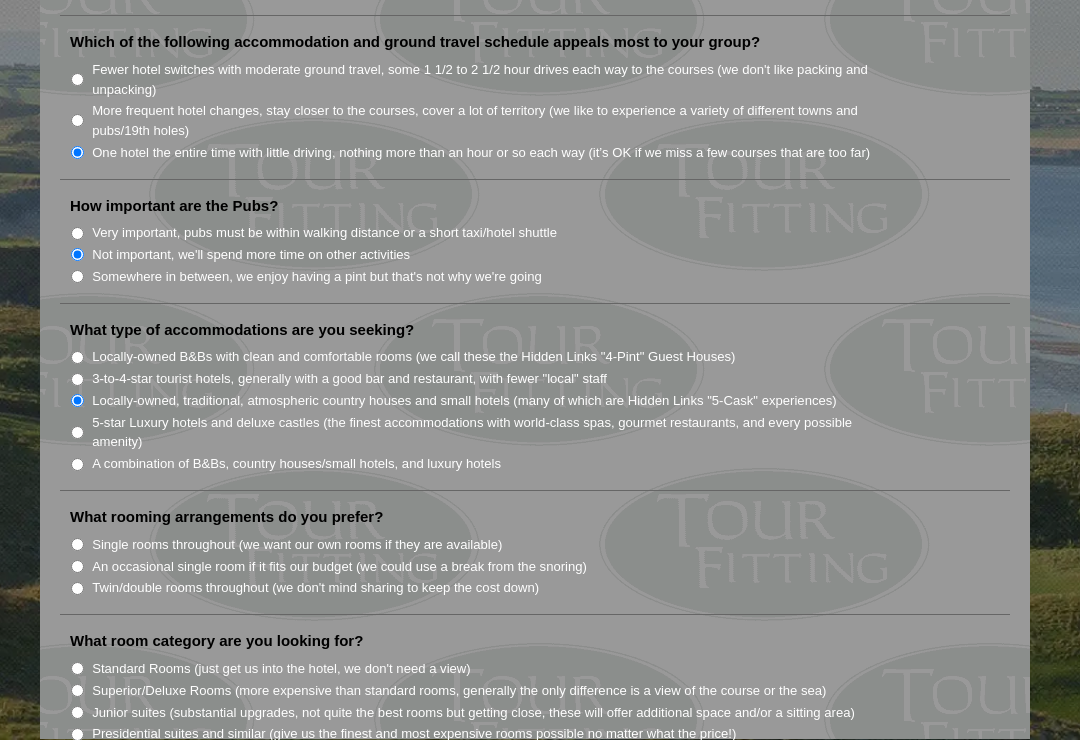 scroll, scrollTop: 1408, scrollLeft: 0, axis: vertical 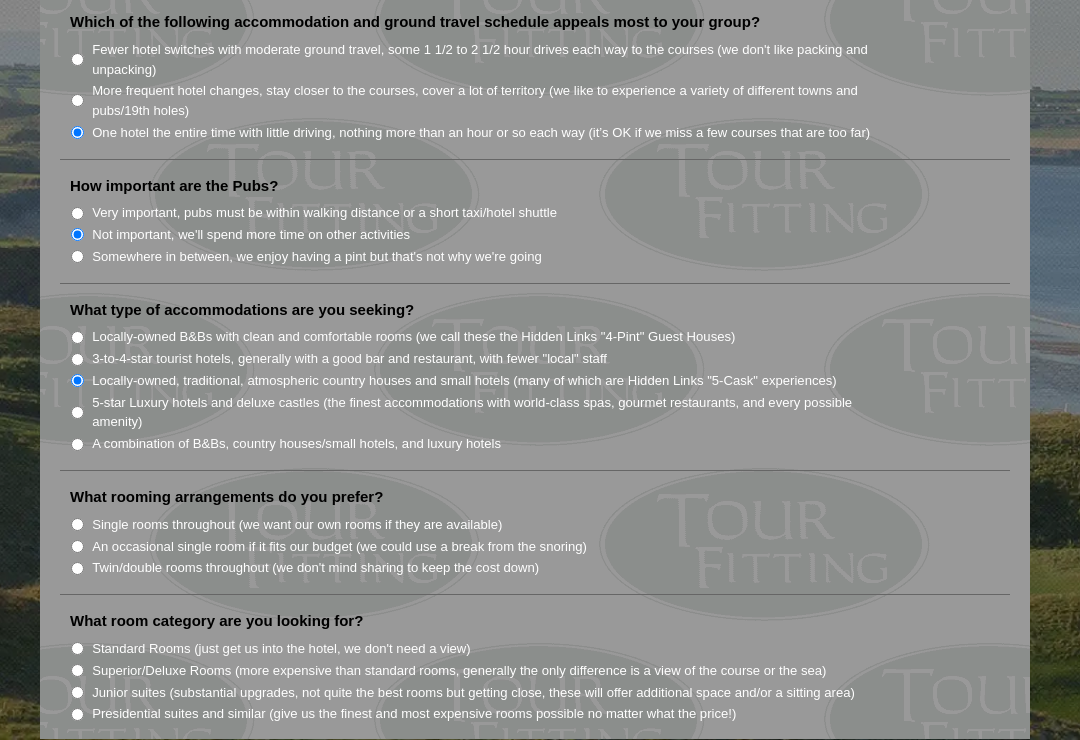 click on "Single rooms throughout (we want our own rooms if they are available)" at bounding box center (77, 525) 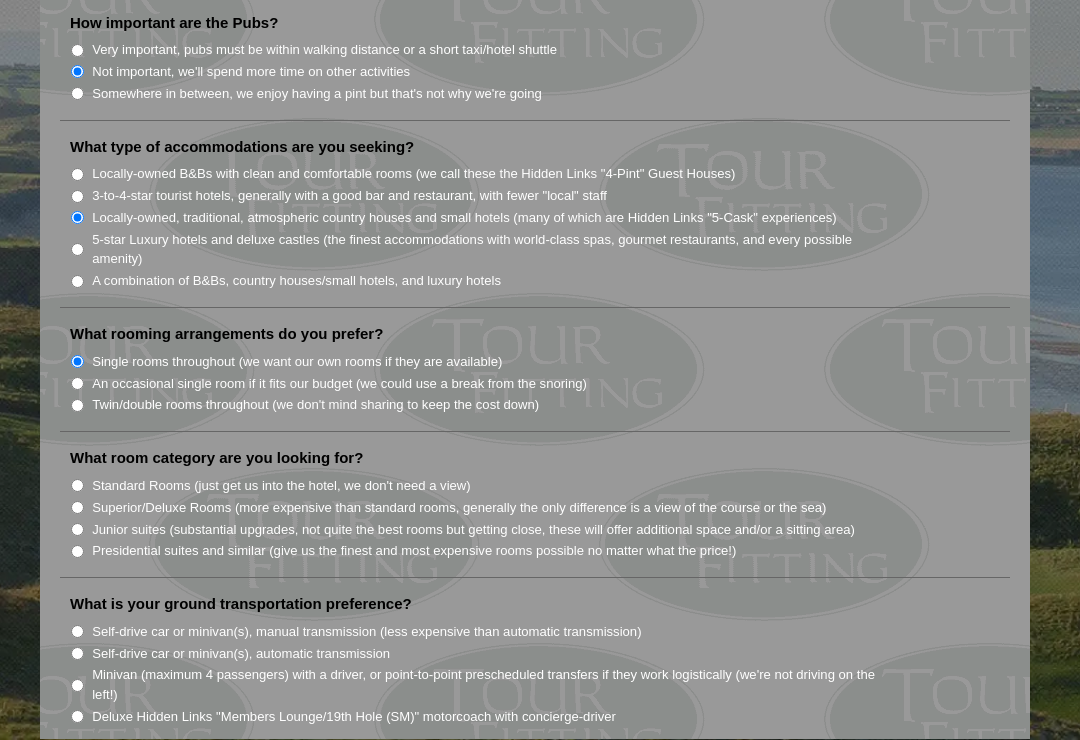scroll, scrollTop: 1574, scrollLeft: 0, axis: vertical 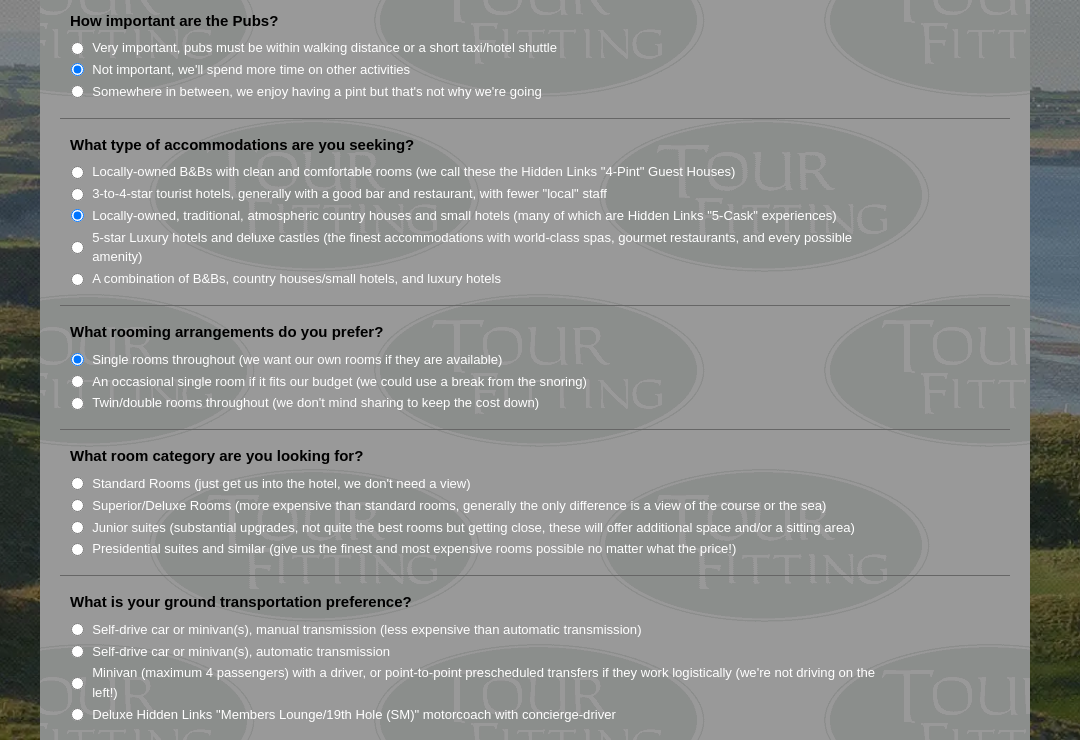 click on "What room category are you looking for?
Standard Rooms (just get us into the hotel, we don't need a view)
Superior/Deluxe Rooms (more expensive than standard rooms, generally the only difference is a view of the course or the sea)" at bounding box center [535, 511] 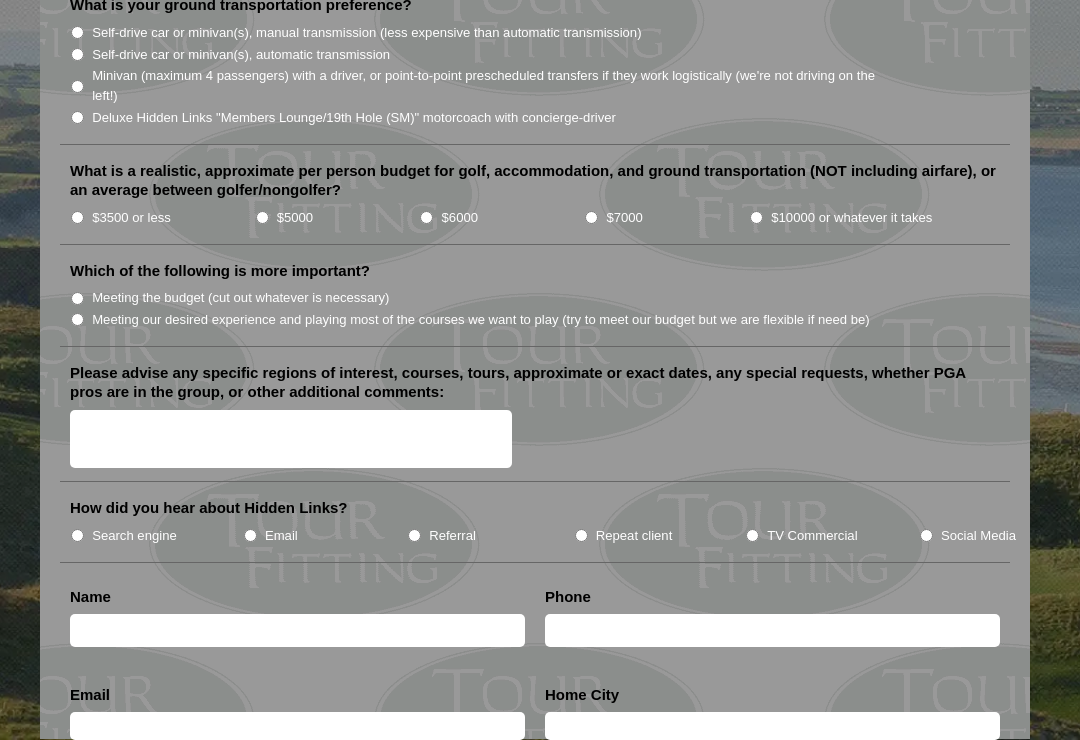 scroll, scrollTop: 2187, scrollLeft: 0, axis: vertical 